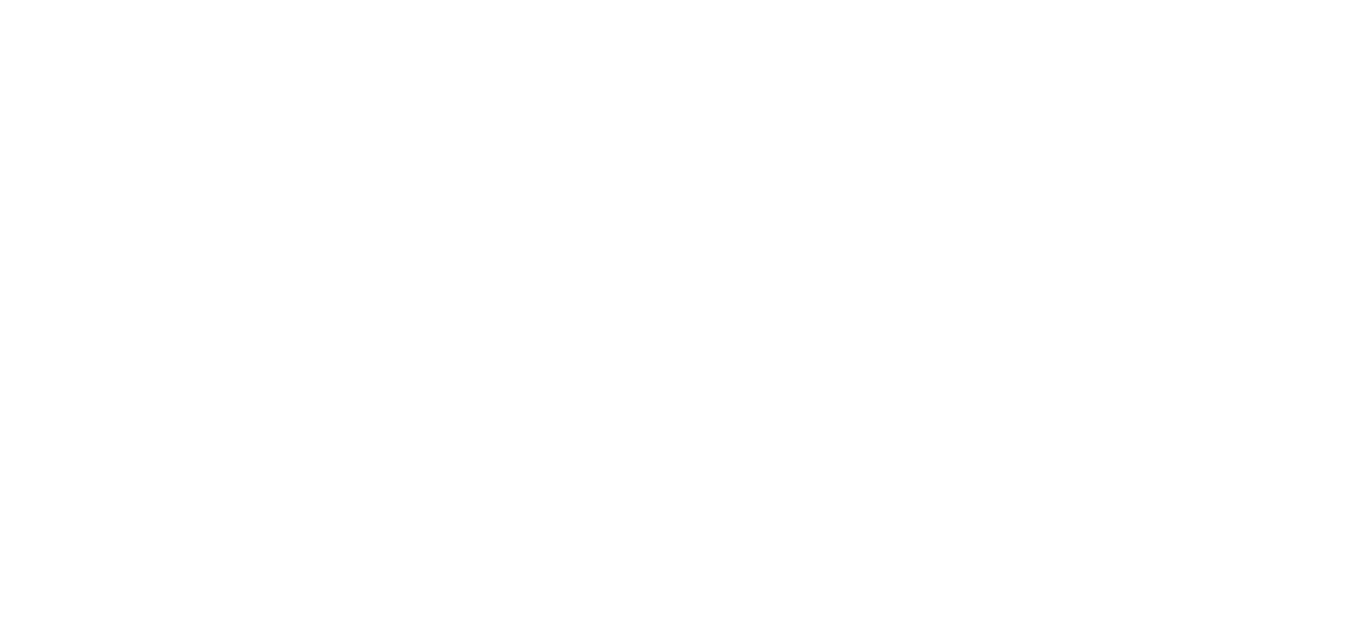 scroll, scrollTop: 0, scrollLeft: 0, axis: both 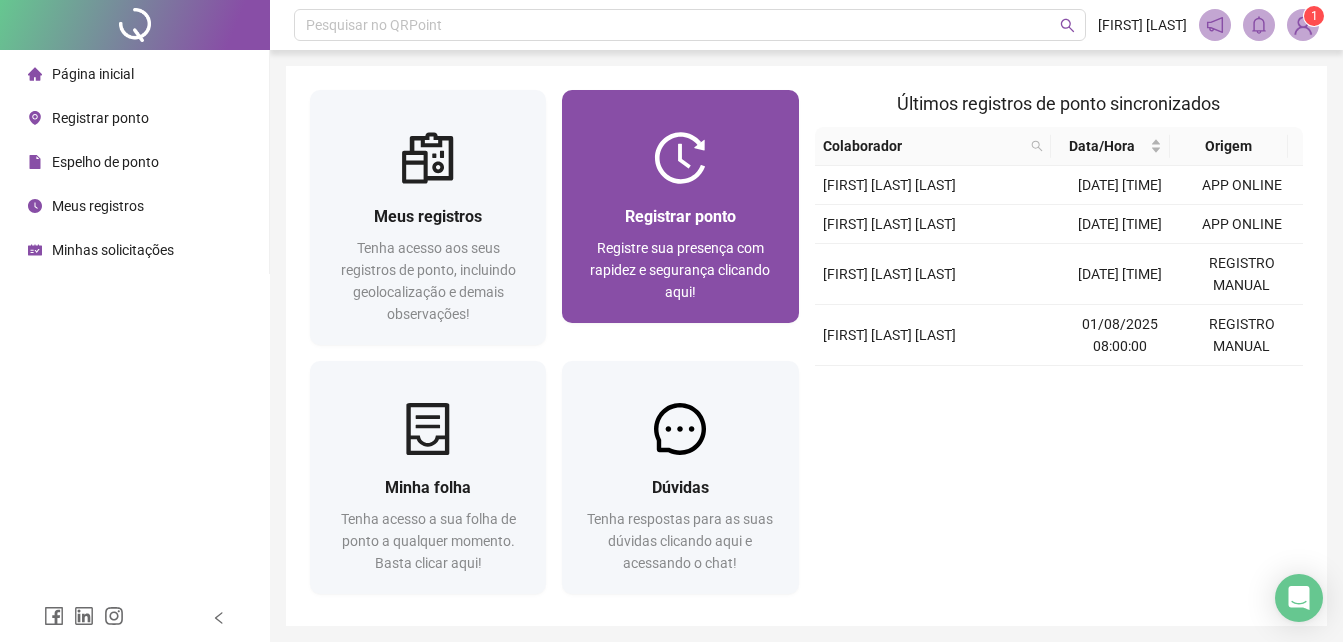 click on "Registrar ponto Registre sua presença com rapidez e segurança clicando aqui!" at bounding box center (680, 253) 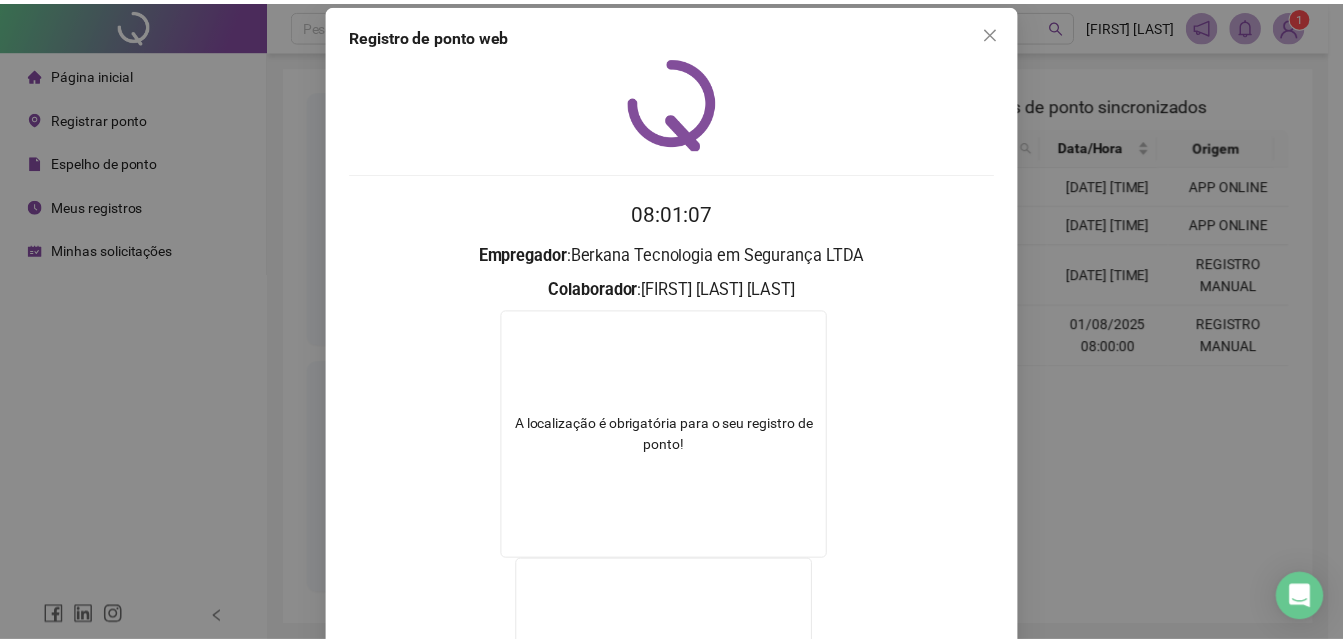 scroll, scrollTop: 0, scrollLeft: 0, axis: both 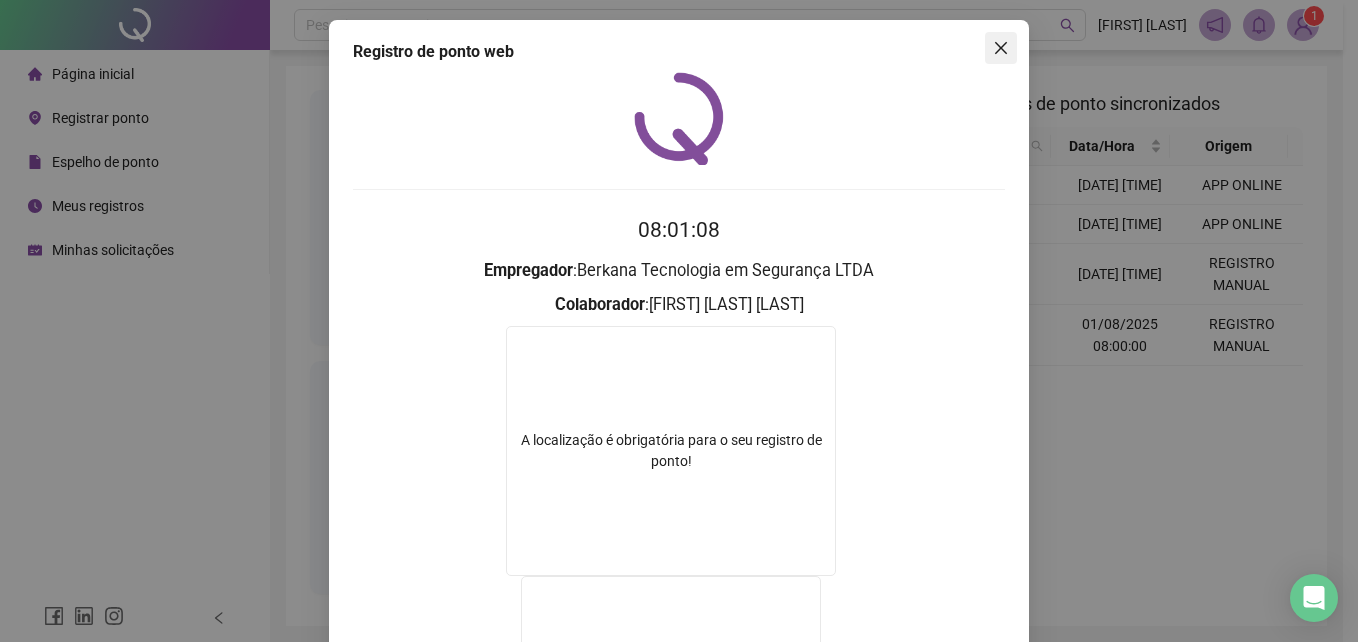 click at bounding box center [1001, 48] 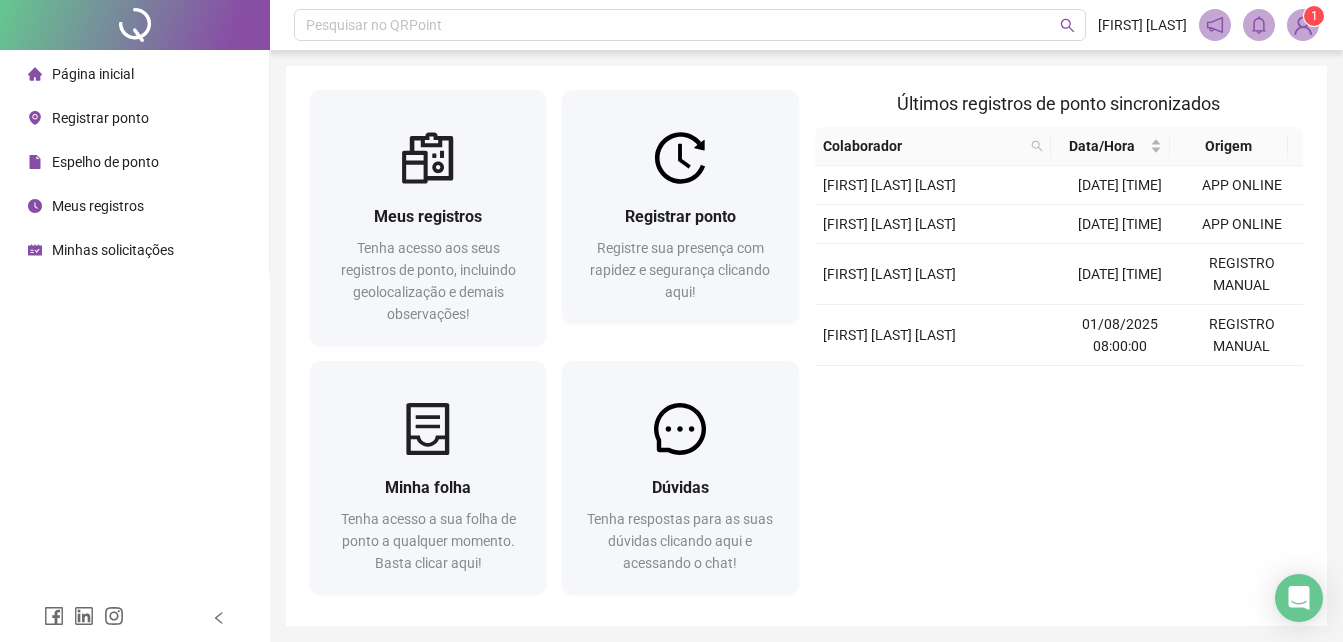 click at bounding box center (1303, 25) 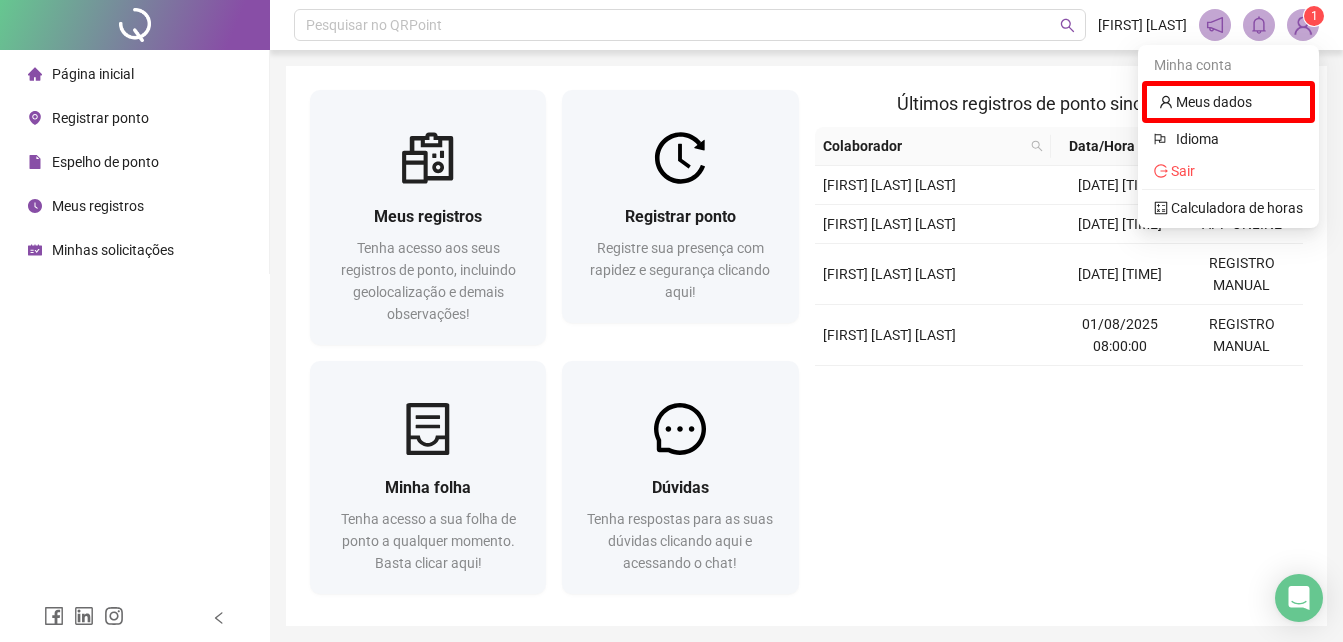 click on "Página inicial" at bounding box center (93, 74) 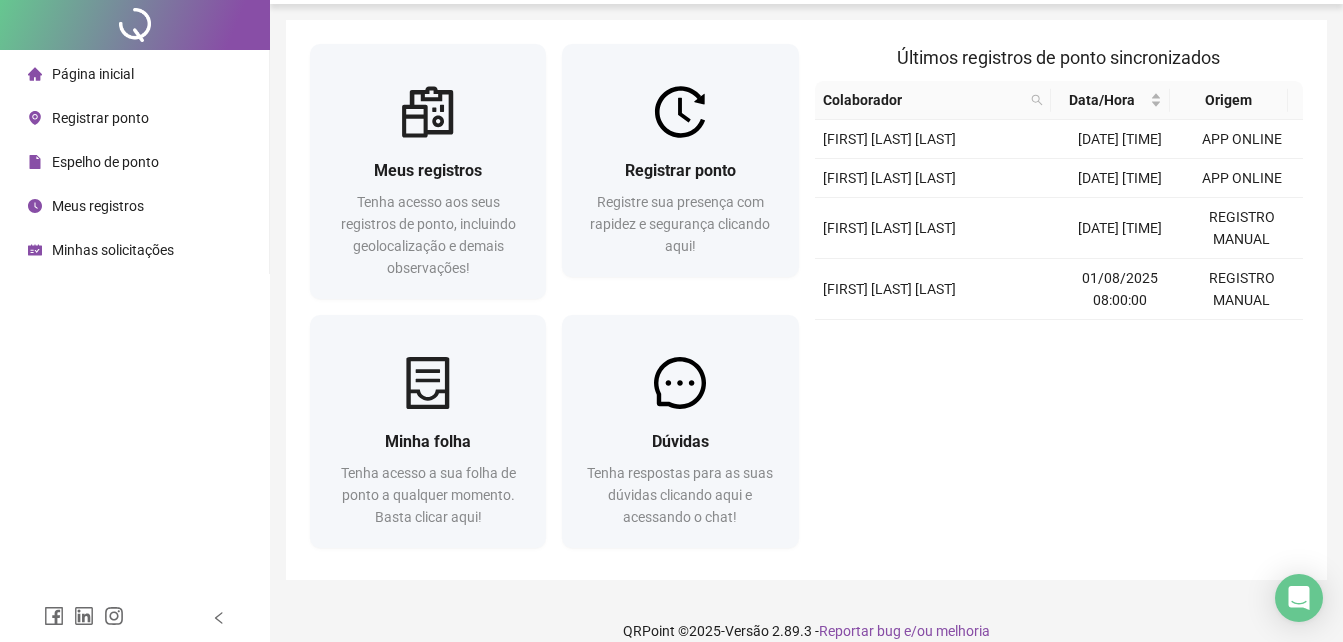 scroll, scrollTop: 70, scrollLeft: 0, axis: vertical 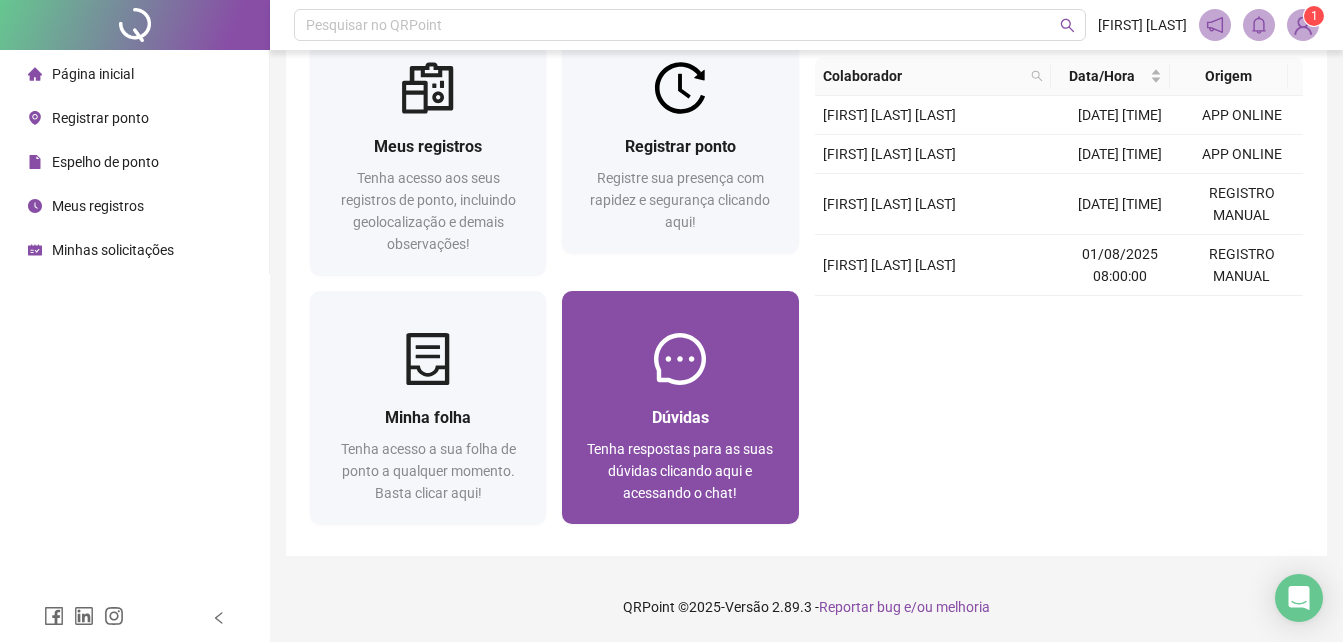 click on "Dúvidas" at bounding box center (680, 417) 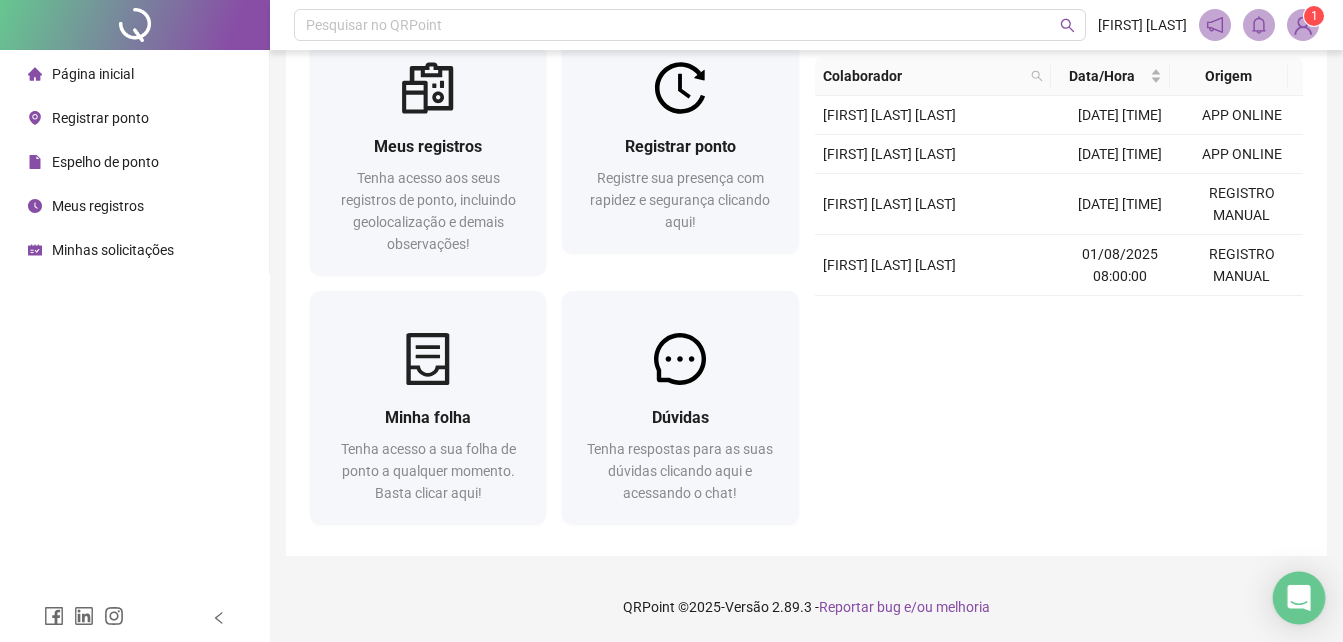 click on "Página inicial Registrar ponto Espelho de ponto Meus registros Minhas solicitações   Pesquisar no QRPoint [FIRST] [LAST] 1 Meus registros Tenha acesso aos seus registros de ponto, incluindo geolocalização e demais observações! Registrar ponto Registre sua presença com rapidez e segurança clicando aqui! Minha folha Tenha acesso a sua folha de ponto a qualquer momento. Basta clicar aqui! Dúvidas Tenha respostas para as suas dúvidas clicando aqui e acessando o chat! Últimos registros de ponto sincronizados Colaborador Data/Hora Origem       [FIRST] [LAST] [LAST] [DATE] [TIME] APP ONLINE [FIRST] [LAST] [LAST] [DATE] [TIME] APP ONLINE [FIRST] [LAST] [LAST] [DATE] [TIME] REGISTRO MANUAL [FIRST] [LAST] [LAST] [DATE] [TIME] REGISTRO MANUAL QRPoint © 2025  -  Versão   2.89.3   -  Reportar bug e/ou melhoria
Minha conta   Meus dados Idioma   Sair   Calculadora de horas" at bounding box center (671, 251) 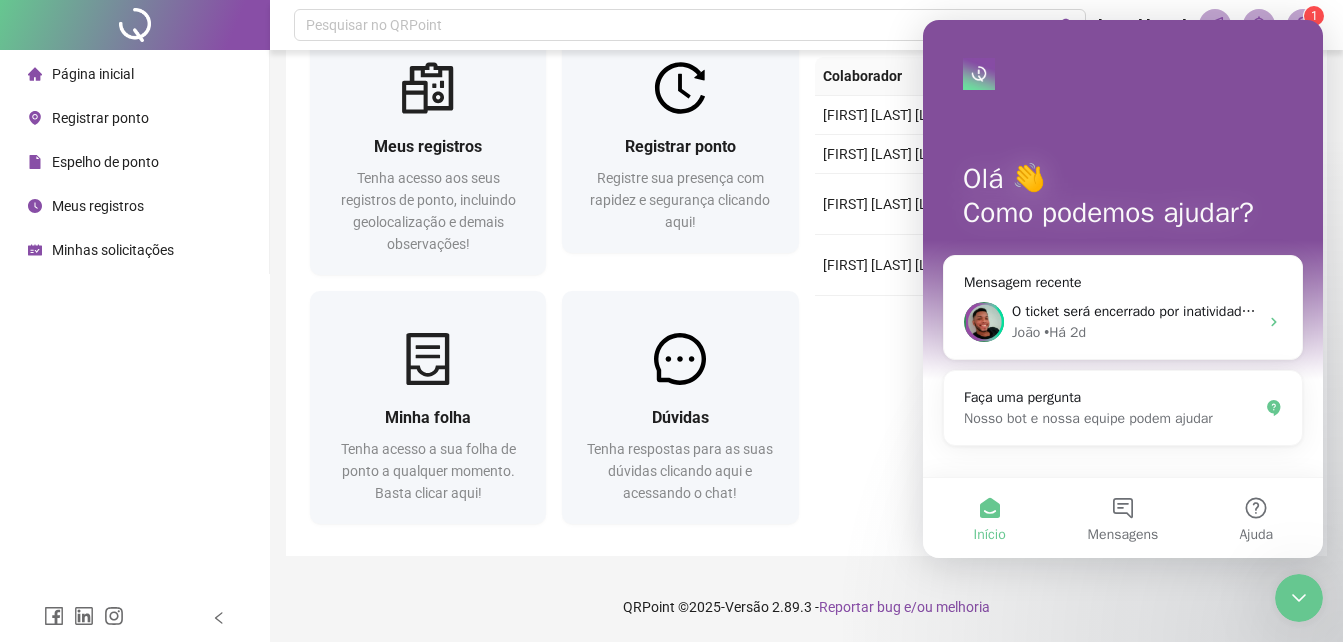 scroll, scrollTop: 0, scrollLeft: 0, axis: both 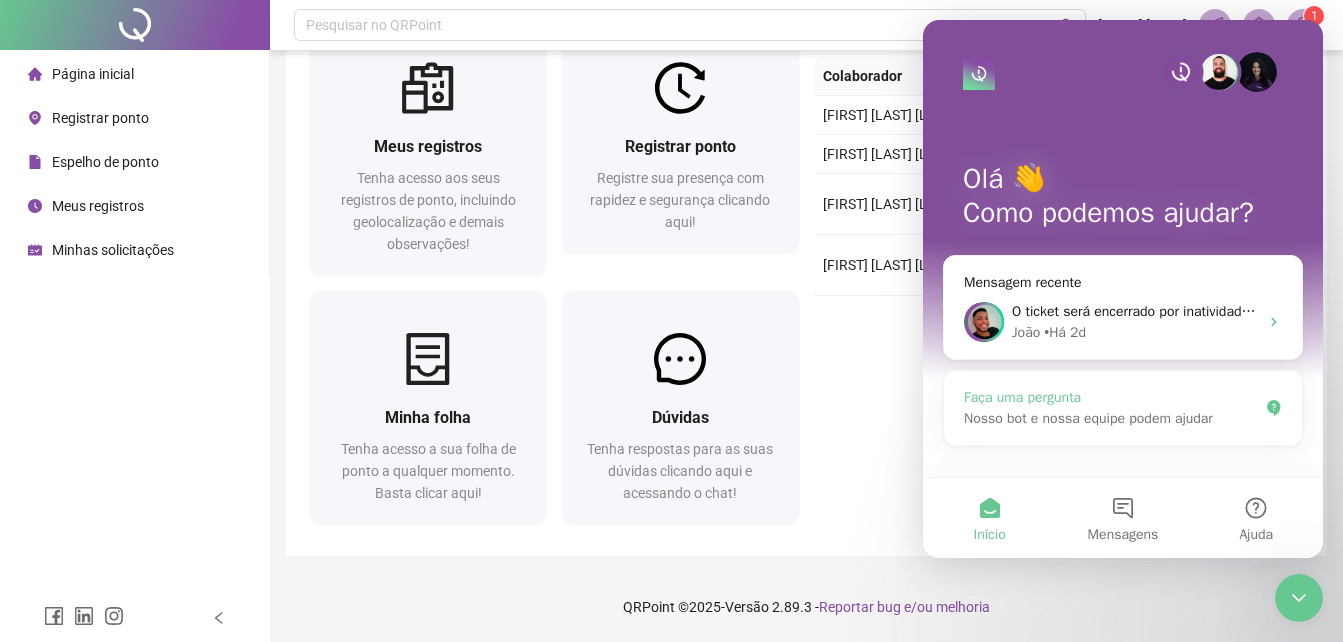 click on "Nosso bot e nossa equipe podem ajudar" at bounding box center (1111, 418) 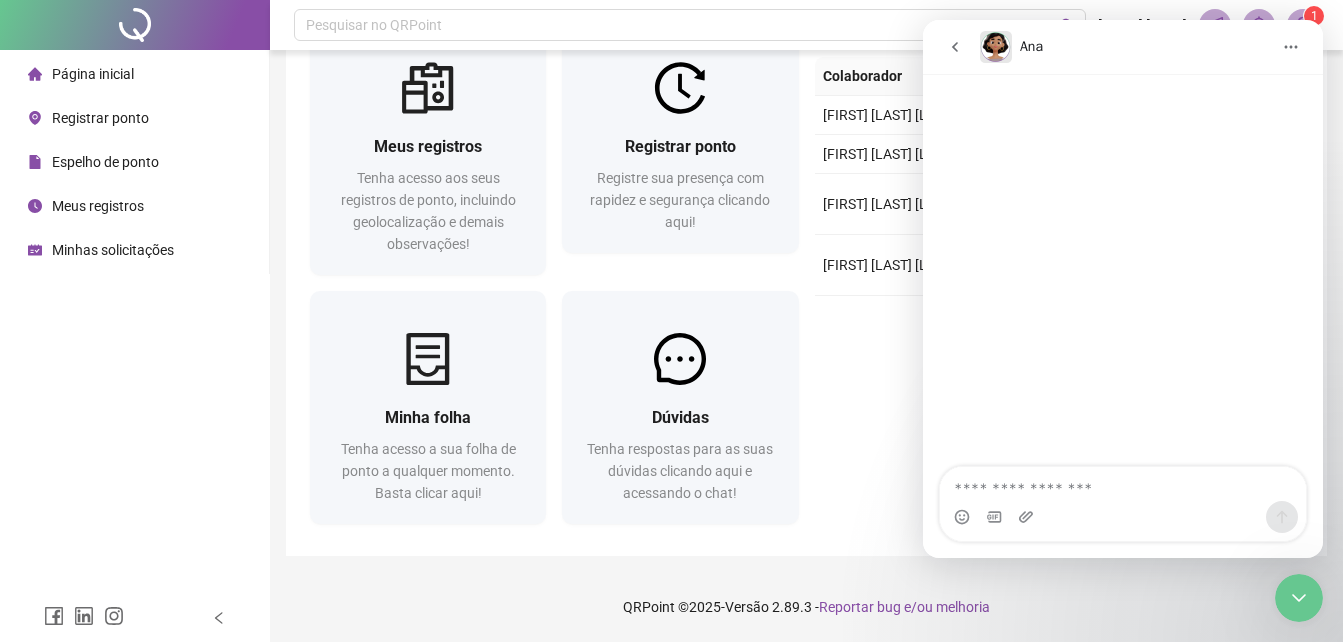 click at bounding box center (1123, 484) 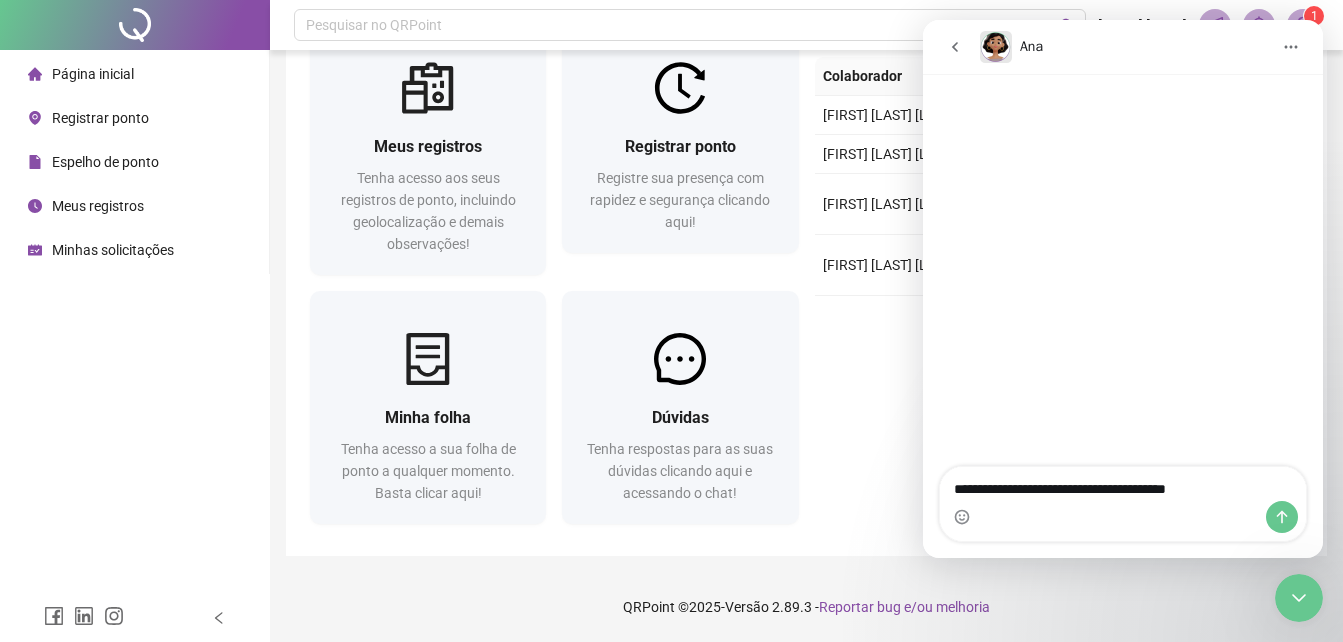 type on "**********" 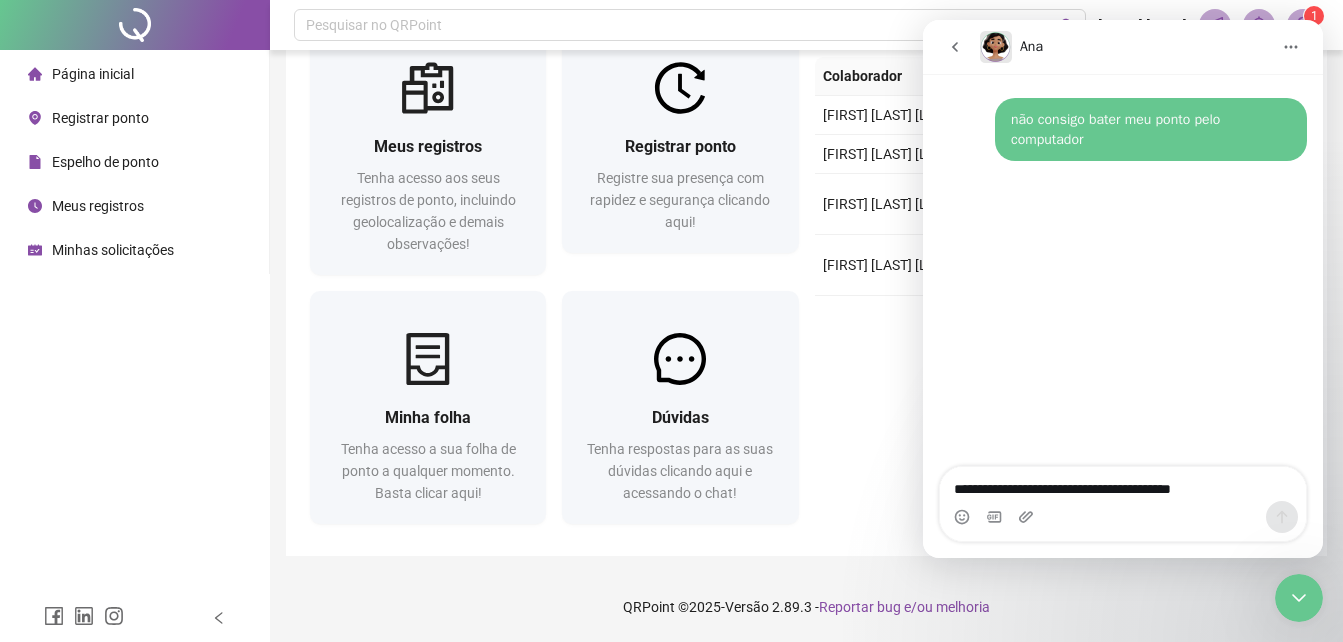 type 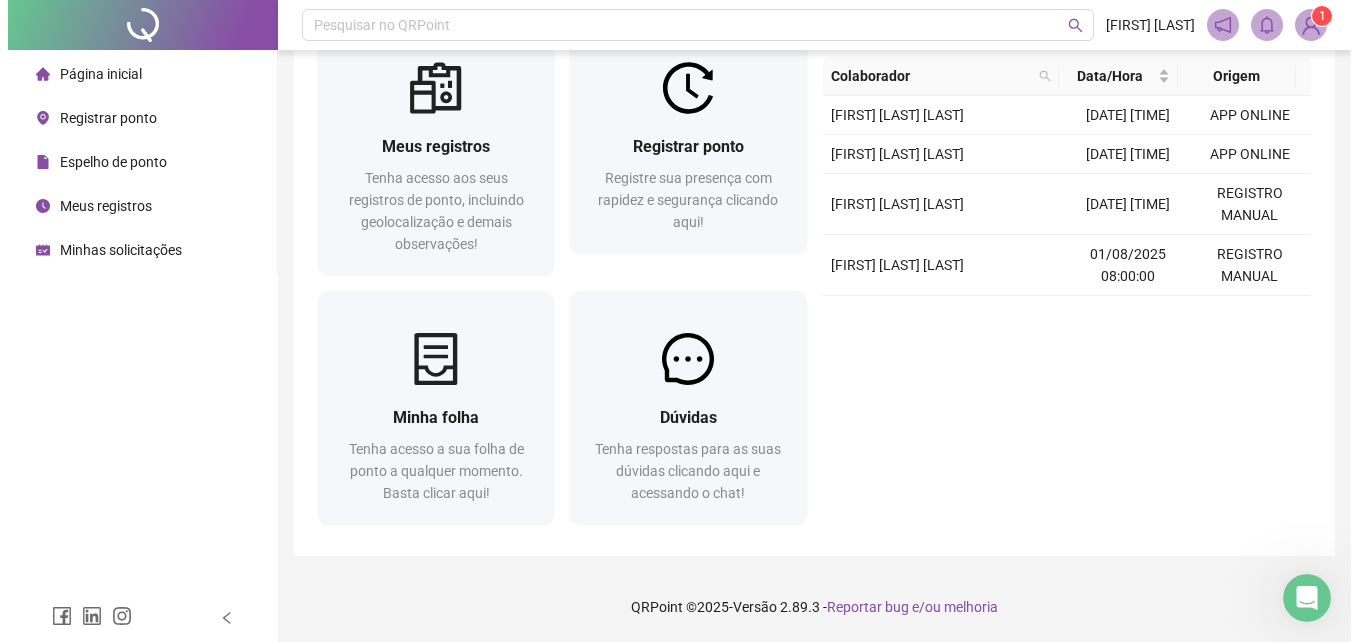 scroll, scrollTop: 0, scrollLeft: 0, axis: both 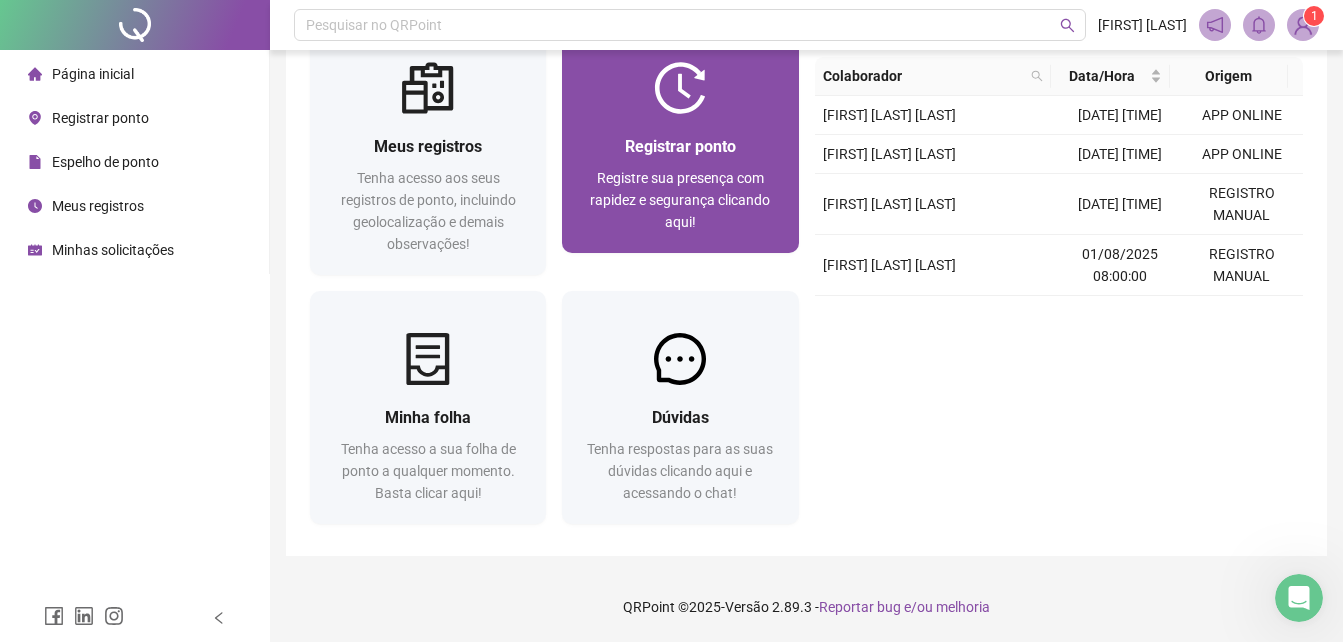 click on "Registrar ponto" at bounding box center (680, 146) 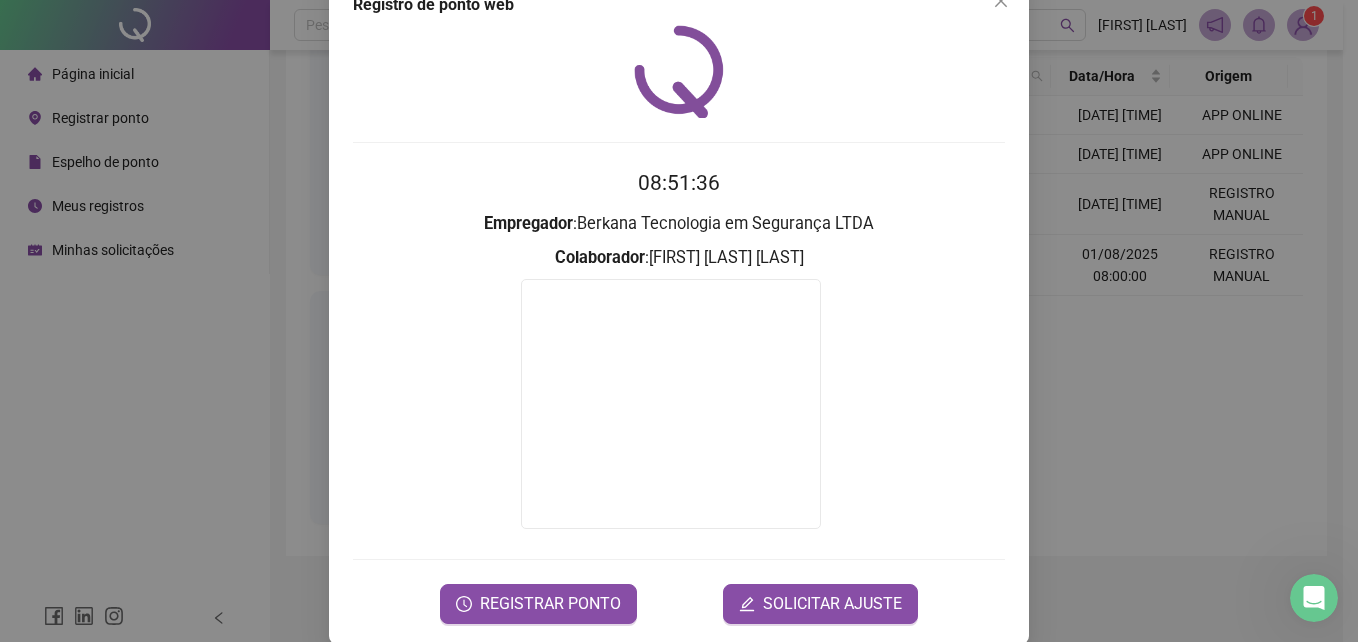 scroll, scrollTop: 73, scrollLeft: 0, axis: vertical 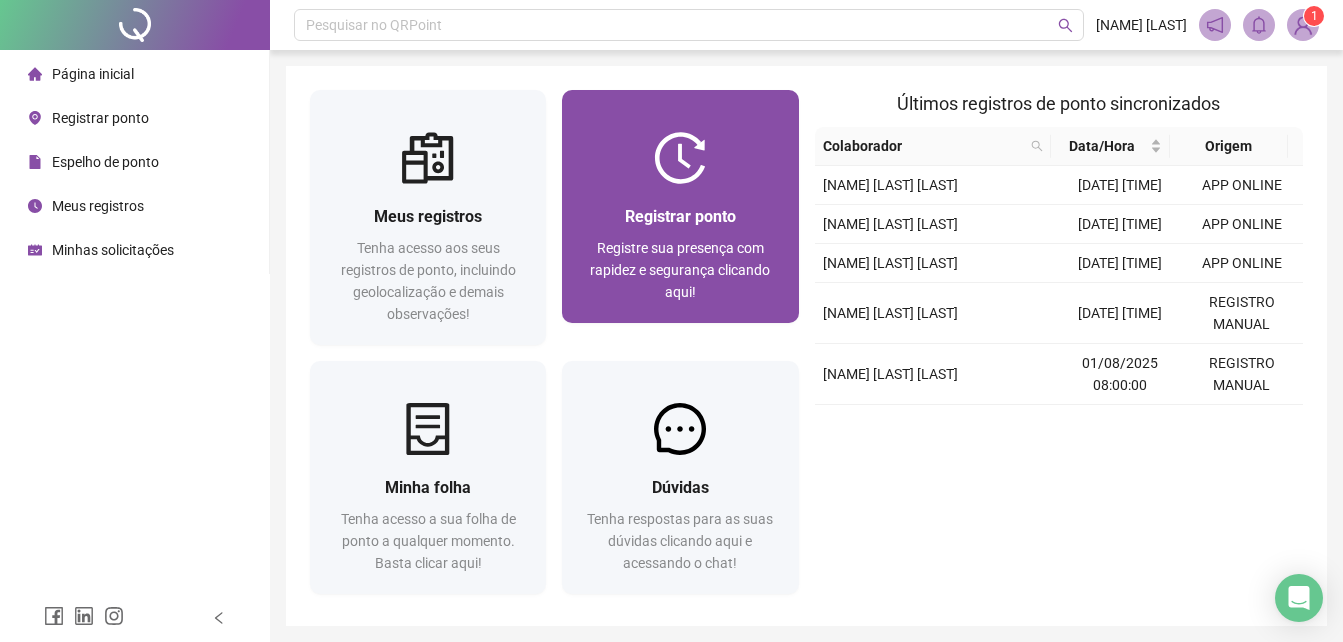 click on "Registrar ponto Registre sua presença com rapidez e segurança clicando aqui!" at bounding box center [680, 253] 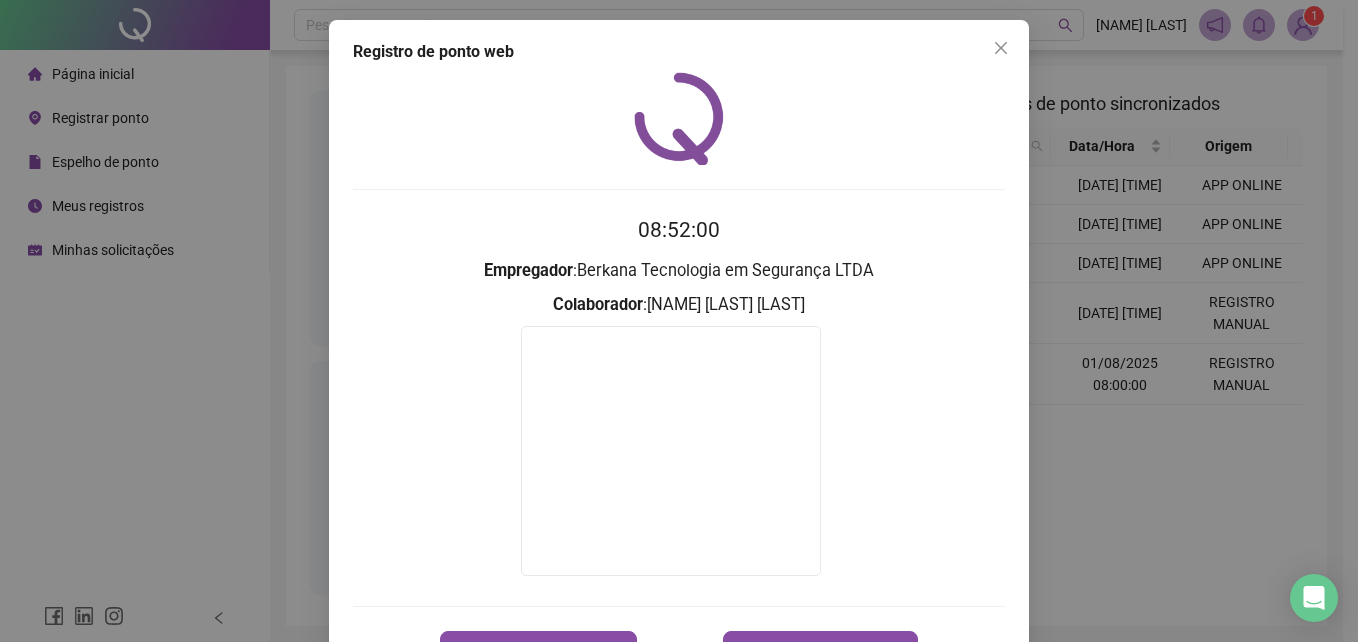 scroll, scrollTop: 73, scrollLeft: 0, axis: vertical 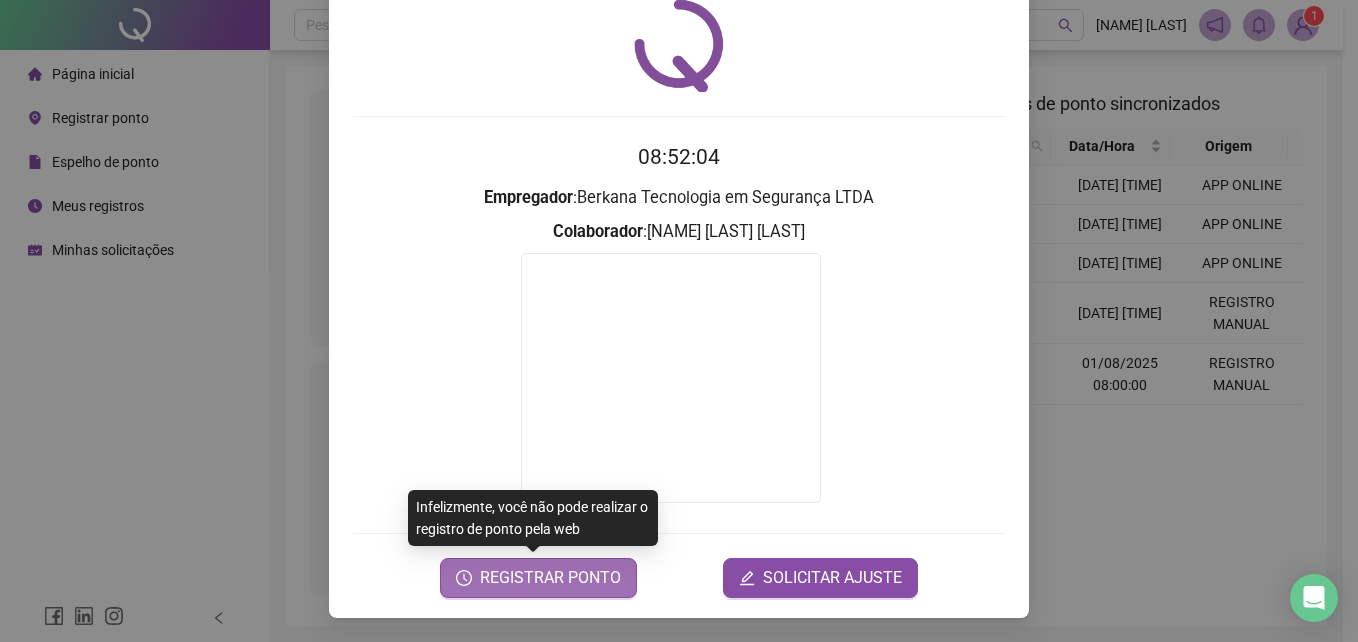 click on "REGISTRAR PONTO" at bounding box center [550, 578] 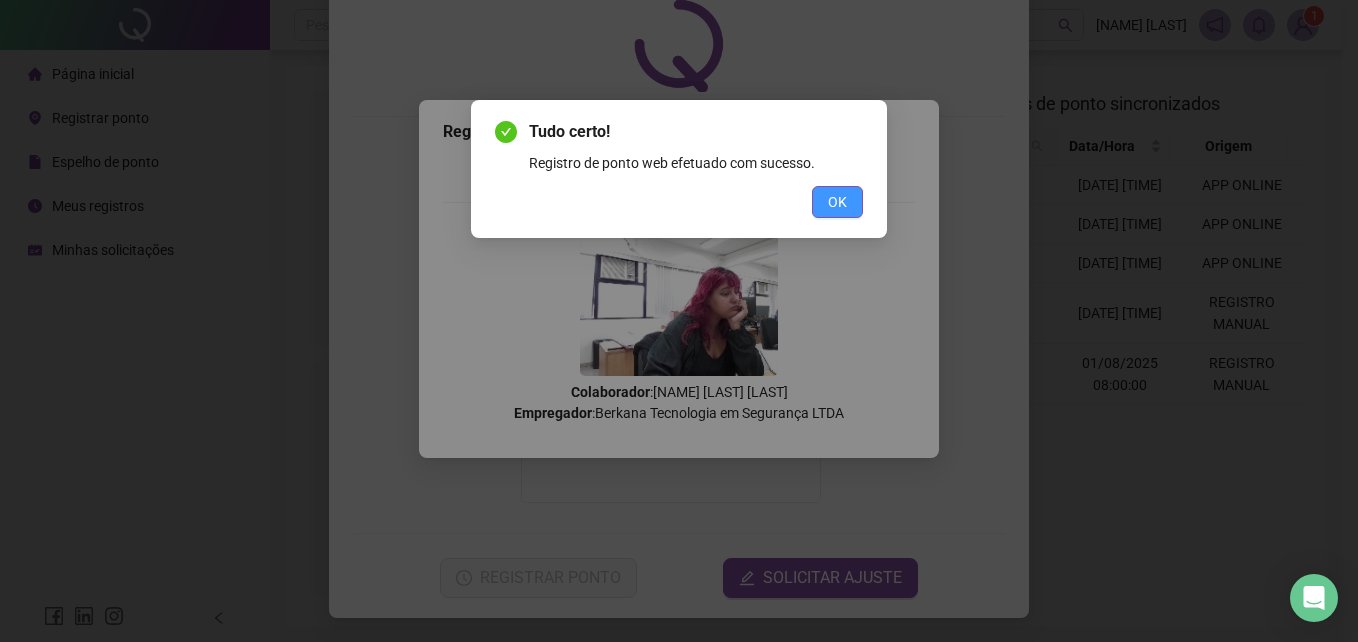 click on "OK" at bounding box center [837, 202] 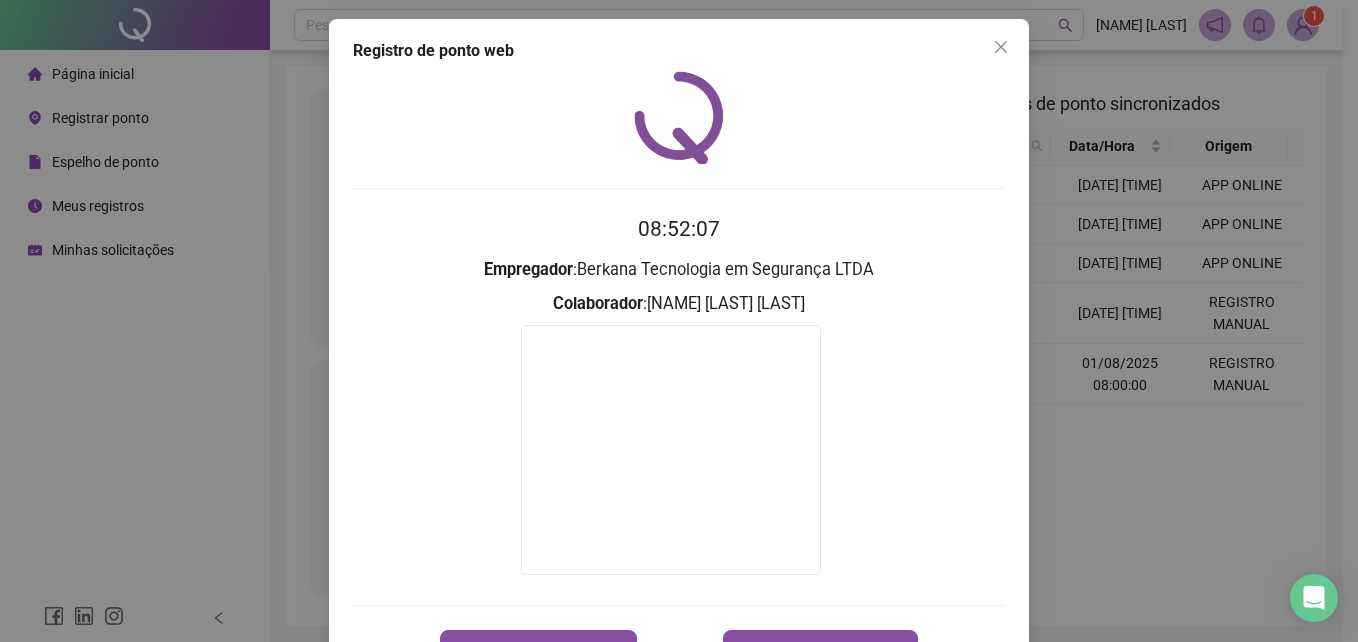 scroll, scrollTop: 0, scrollLeft: 0, axis: both 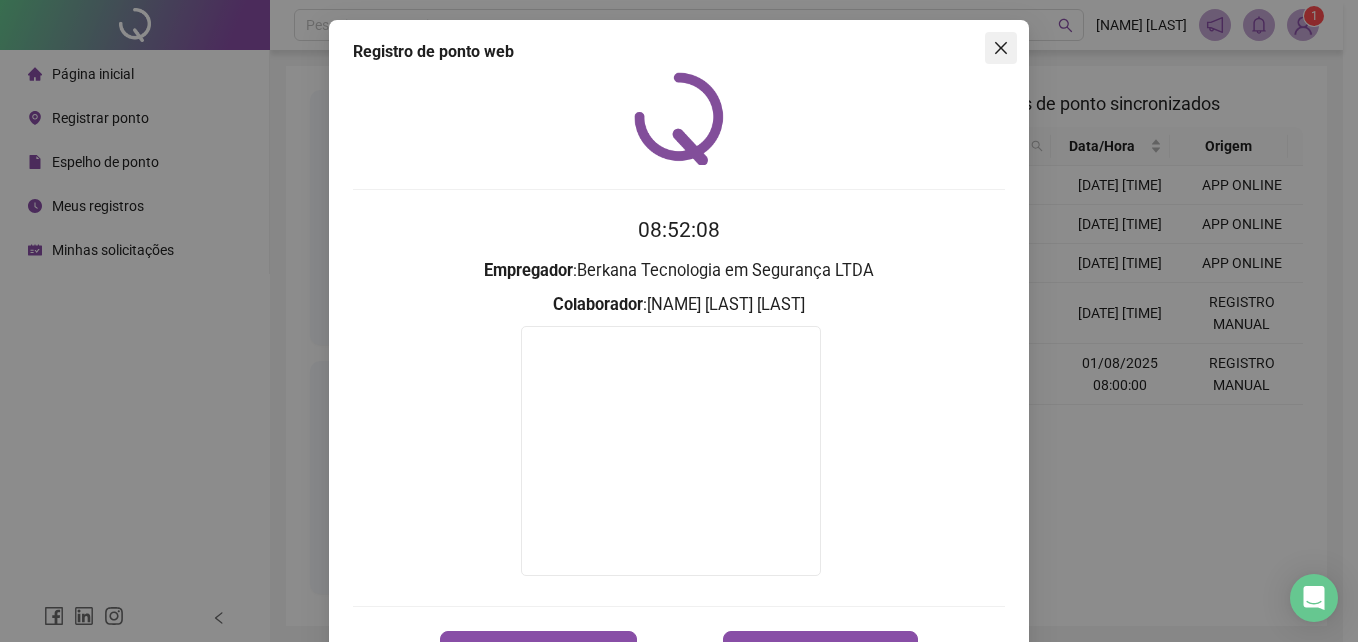 click 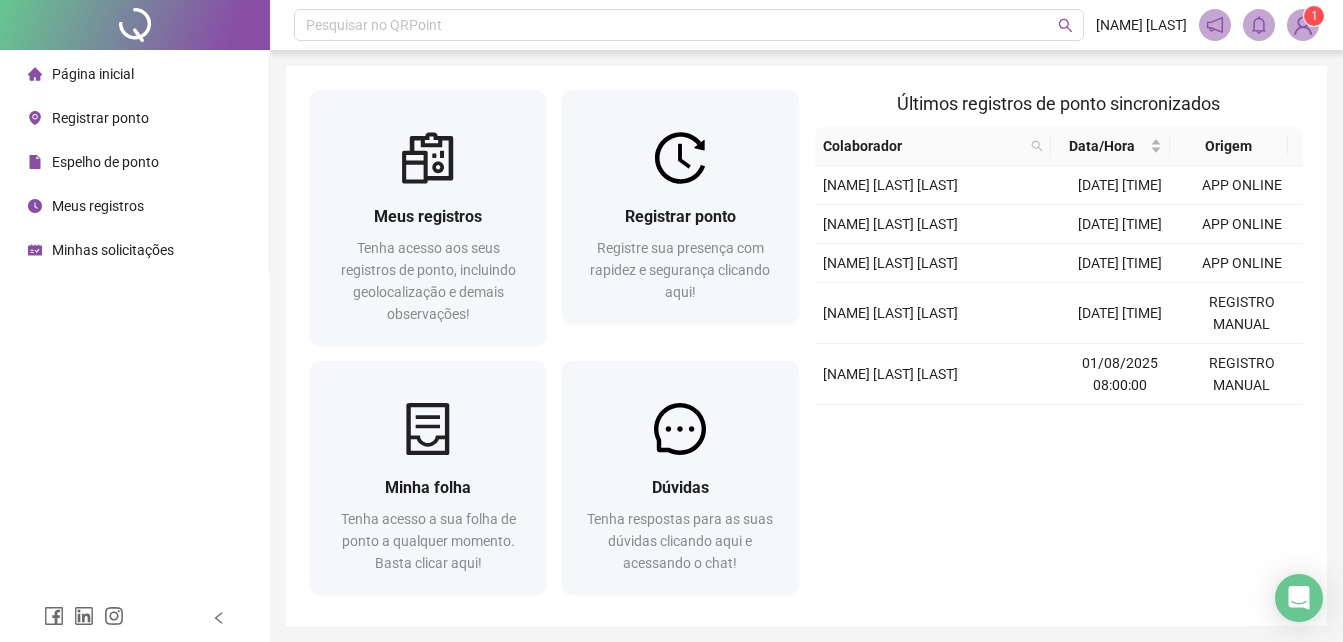 drag, startPoint x: 126, startPoint y: 200, endPoint x: 106, endPoint y: 209, distance: 21.931713 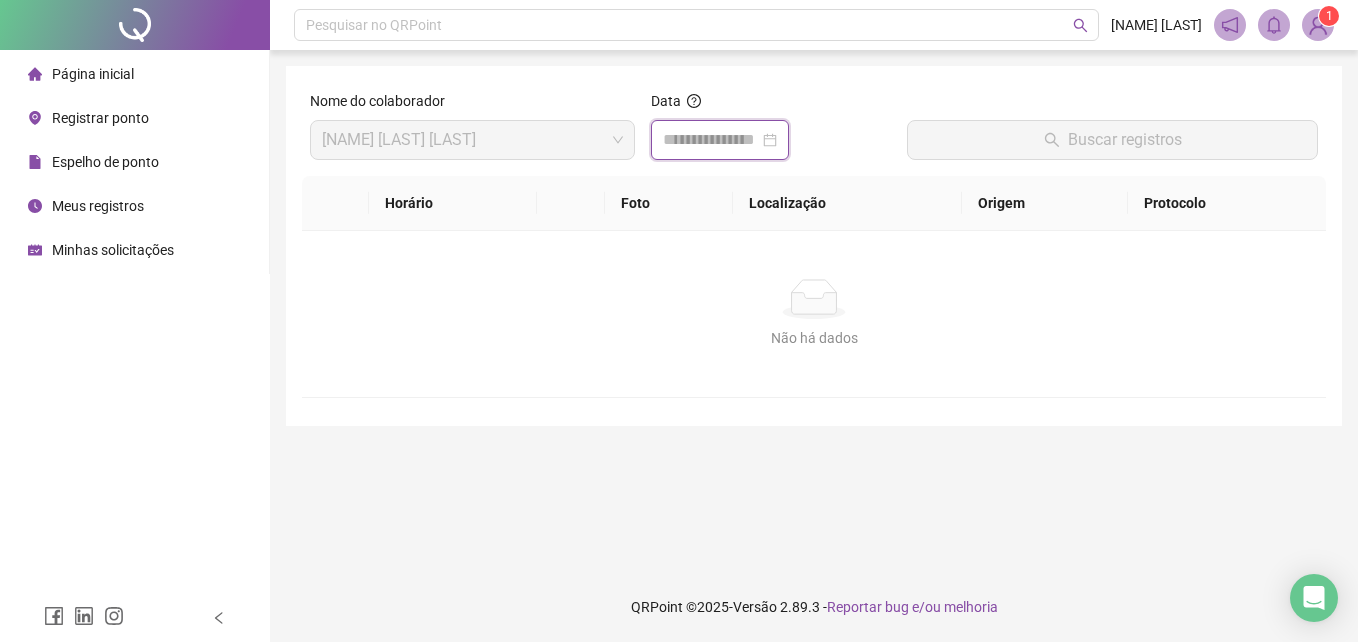 click at bounding box center [711, 140] 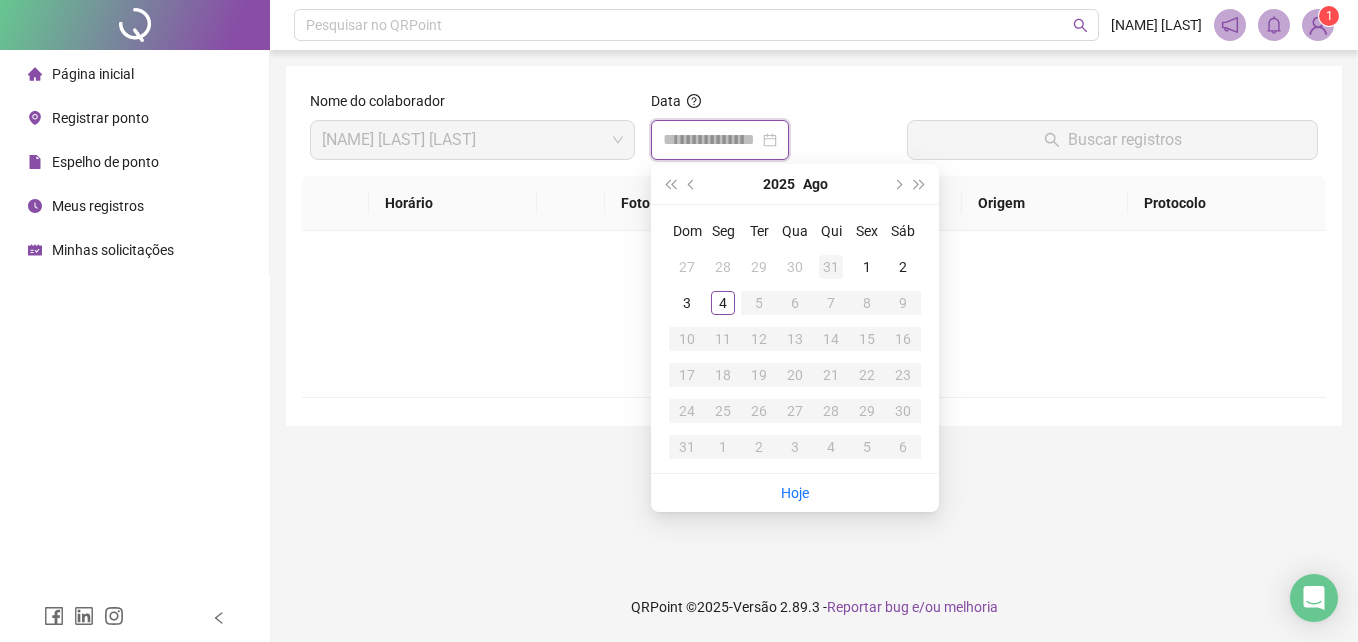 type on "**********" 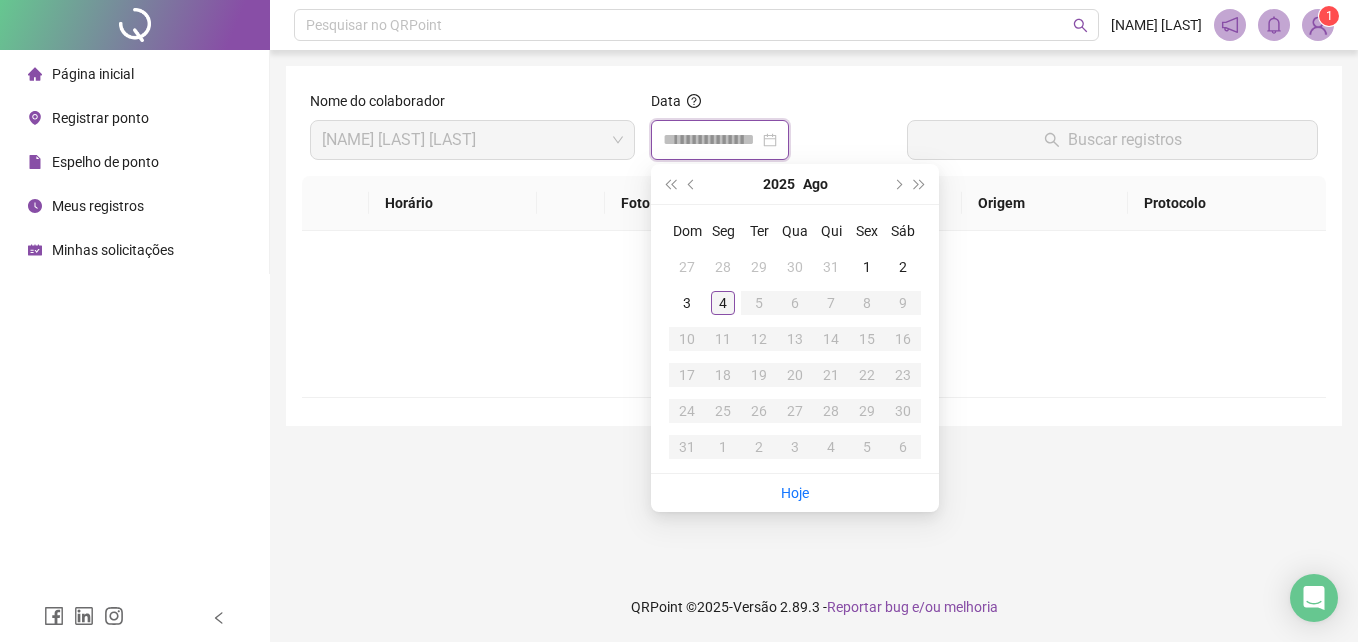 type on "**********" 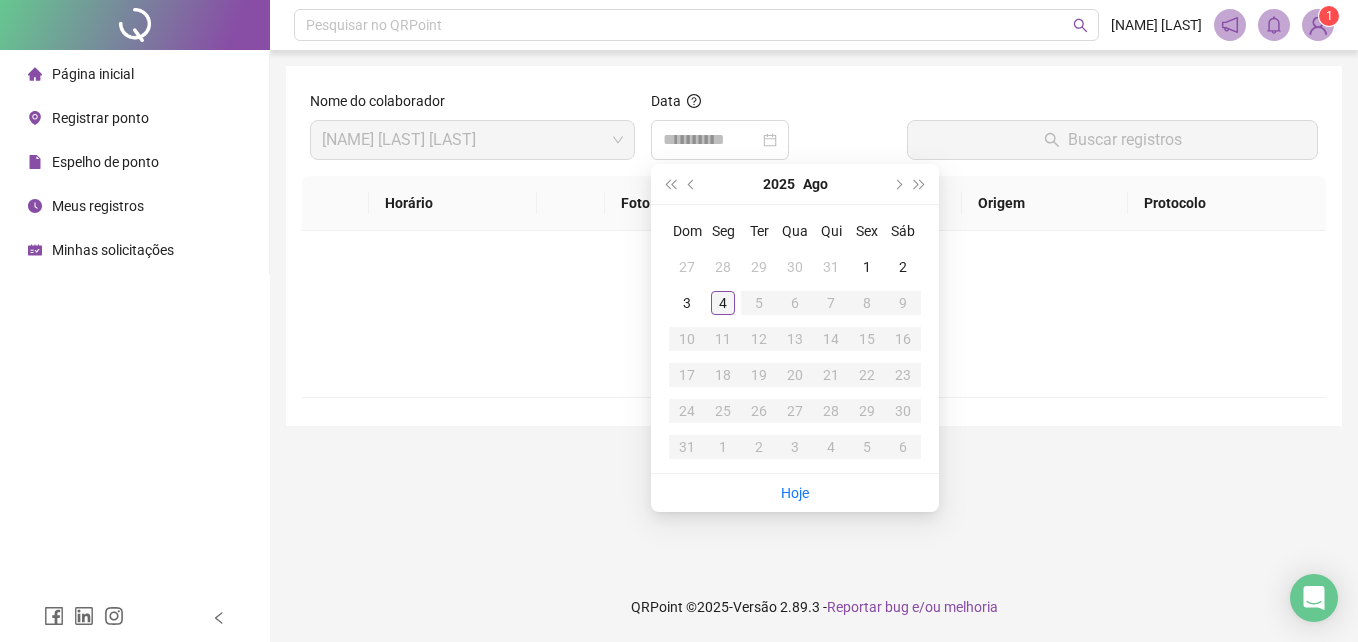 click on "4" at bounding box center [723, 303] 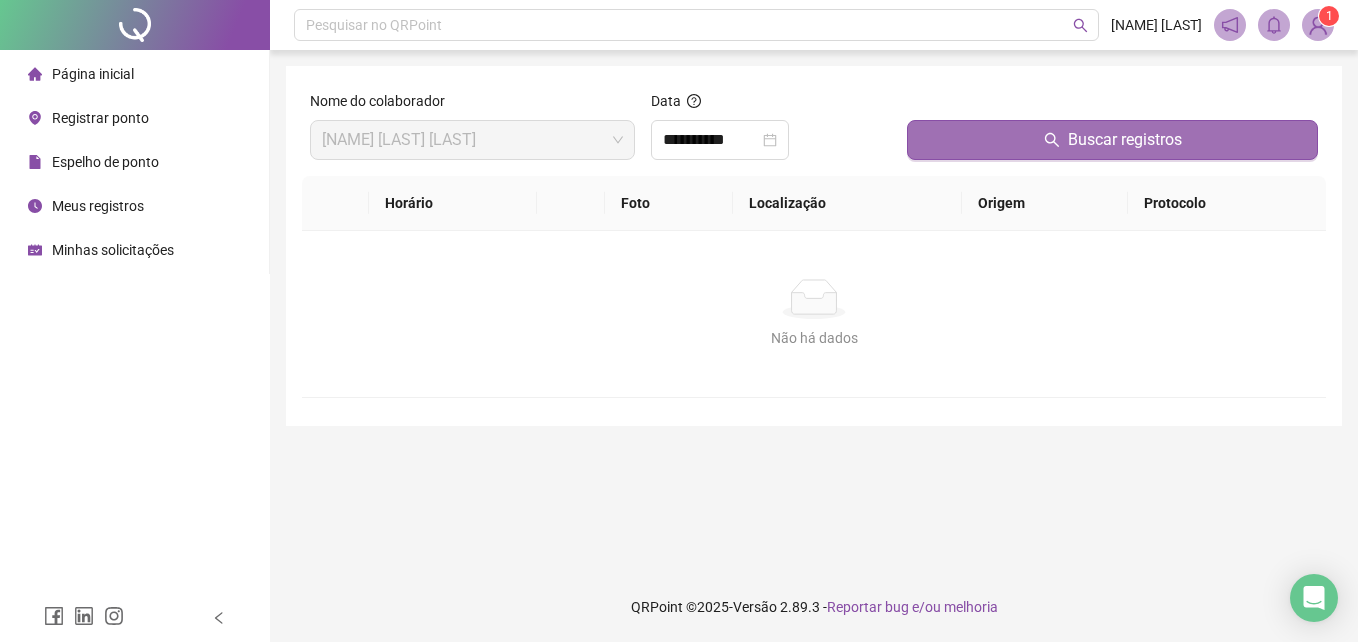 click 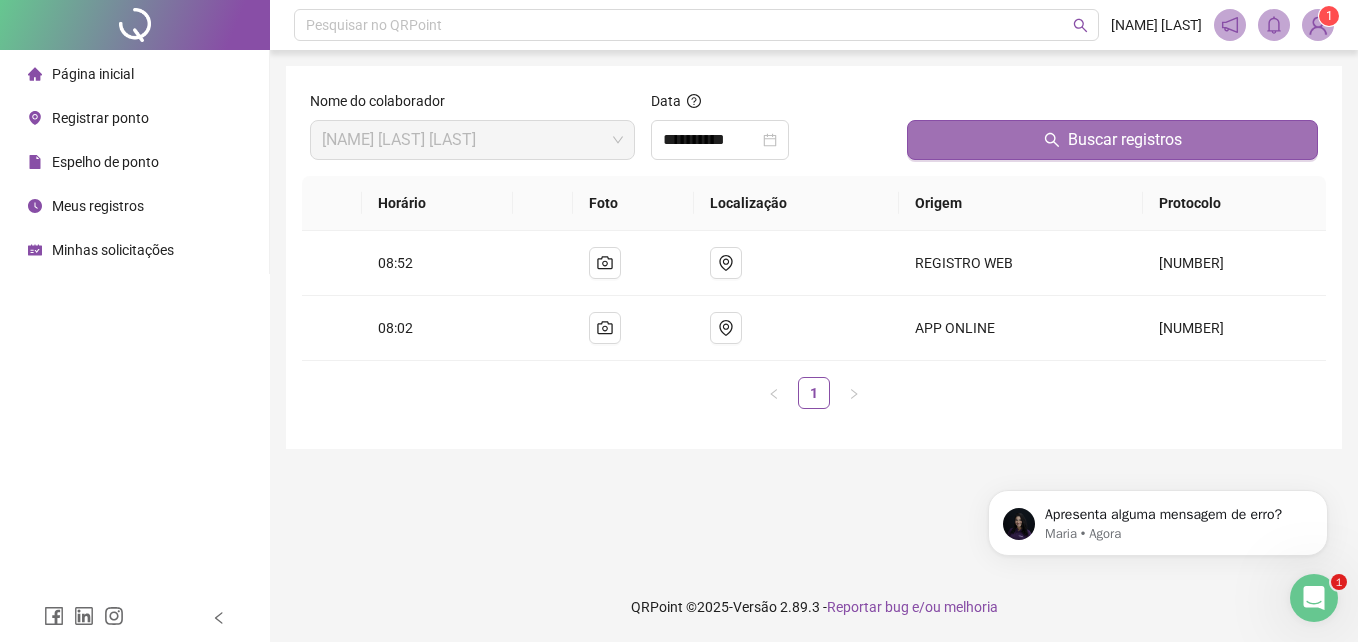 scroll, scrollTop: 0, scrollLeft: 0, axis: both 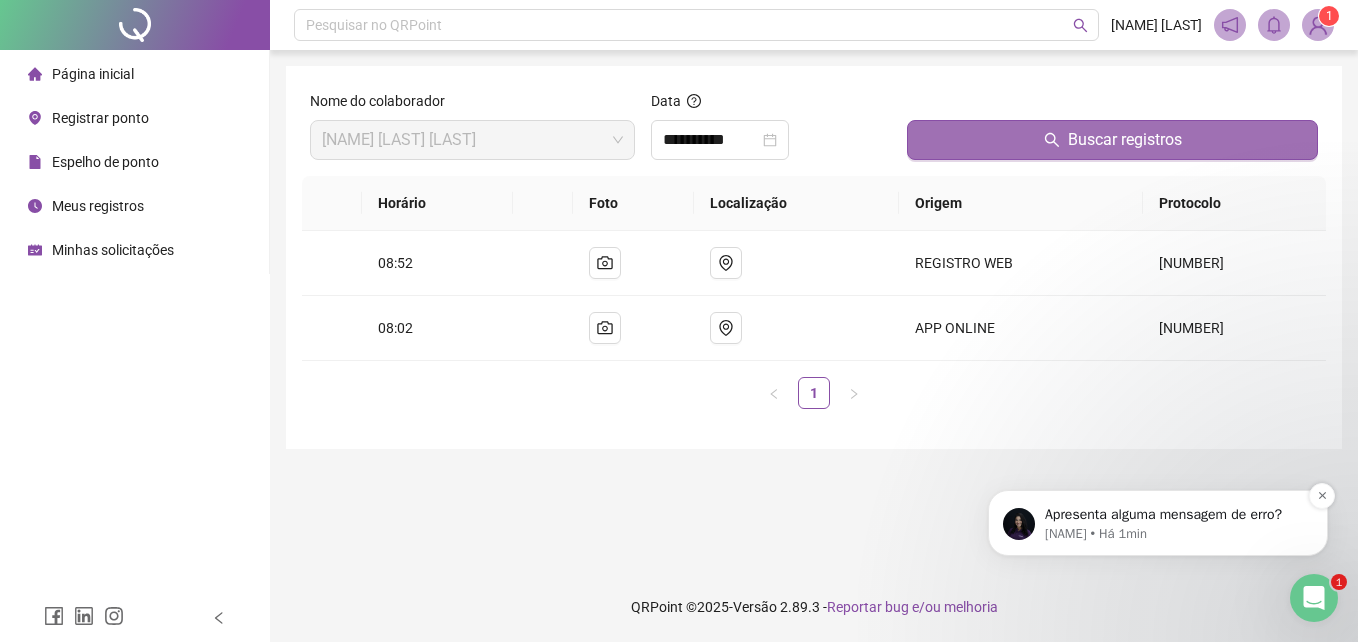 click on "Apresenta alguma mensagem de erro? Maria • Há 1min" at bounding box center [1158, 523] 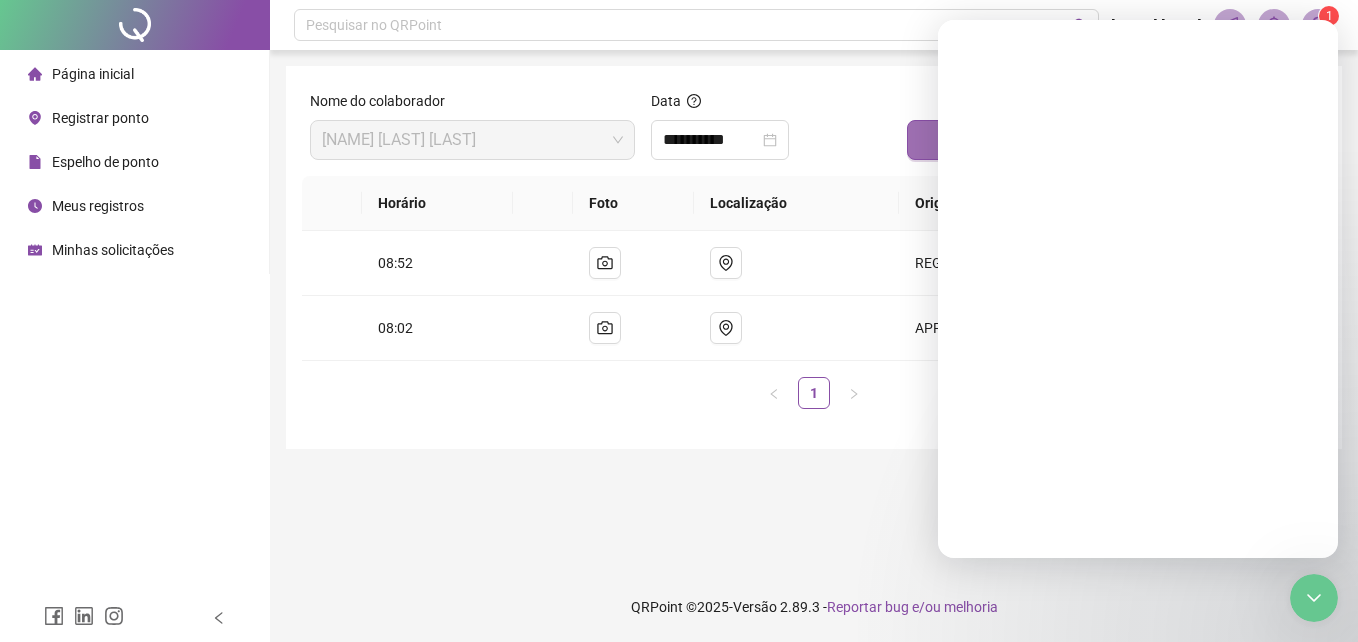 scroll, scrollTop: 0, scrollLeft: 0, axis: both 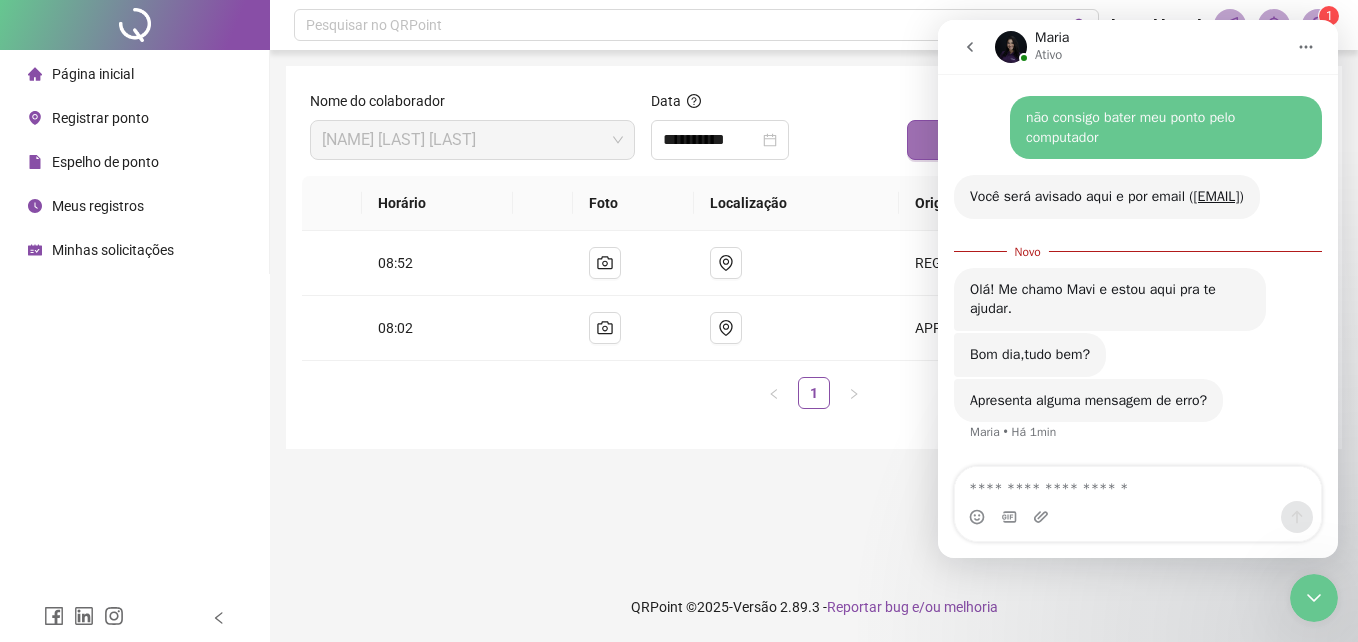 click at bounding box center [1138, 484] 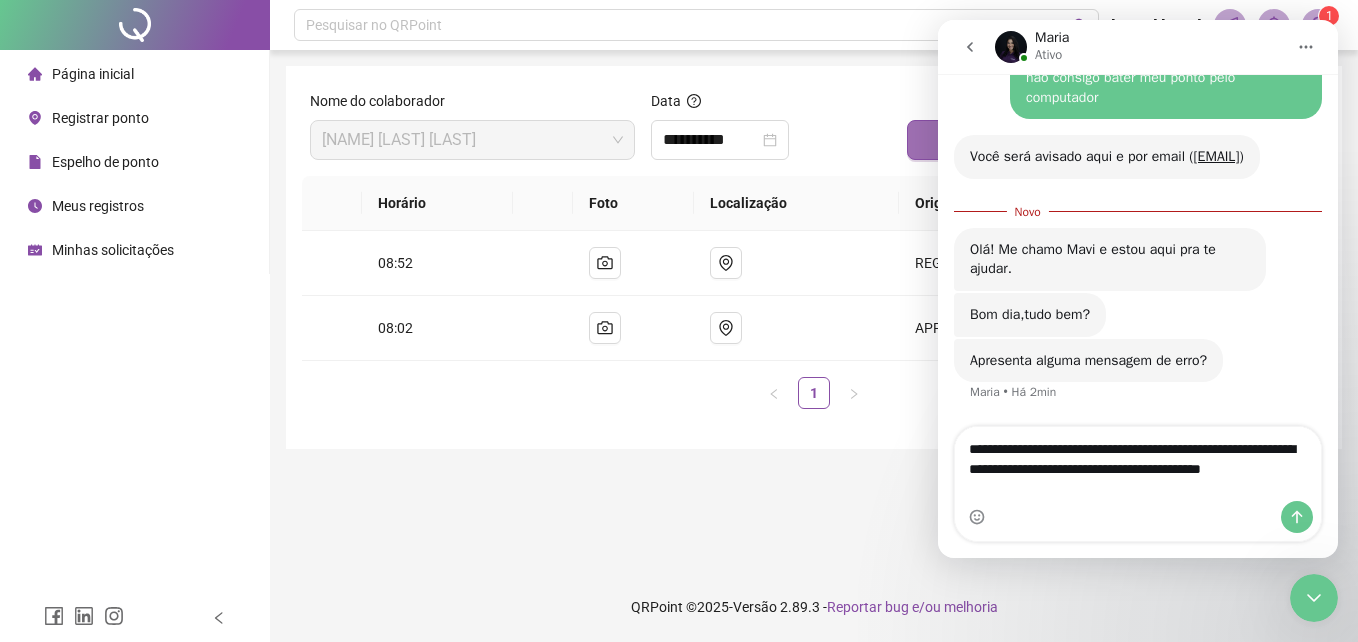 scroll, scrollTop: 96, scrollLeft: 0, axis: vertical 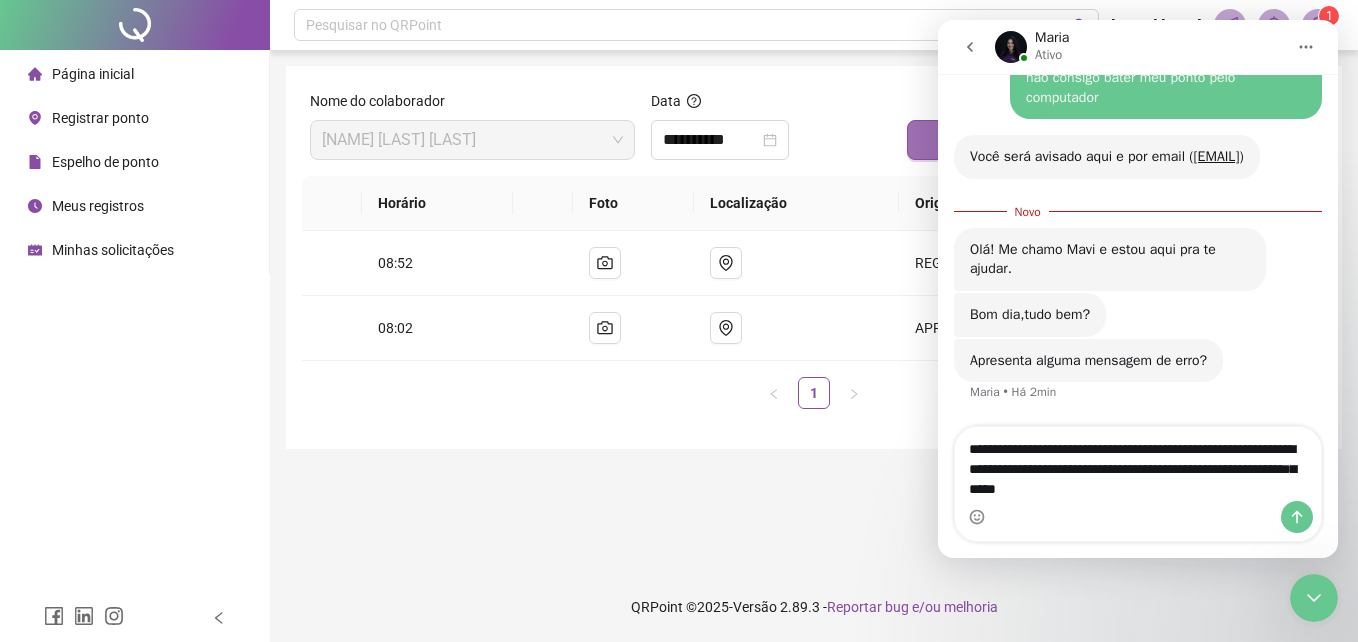 click on "**********" at bounding box center [1138, 464] 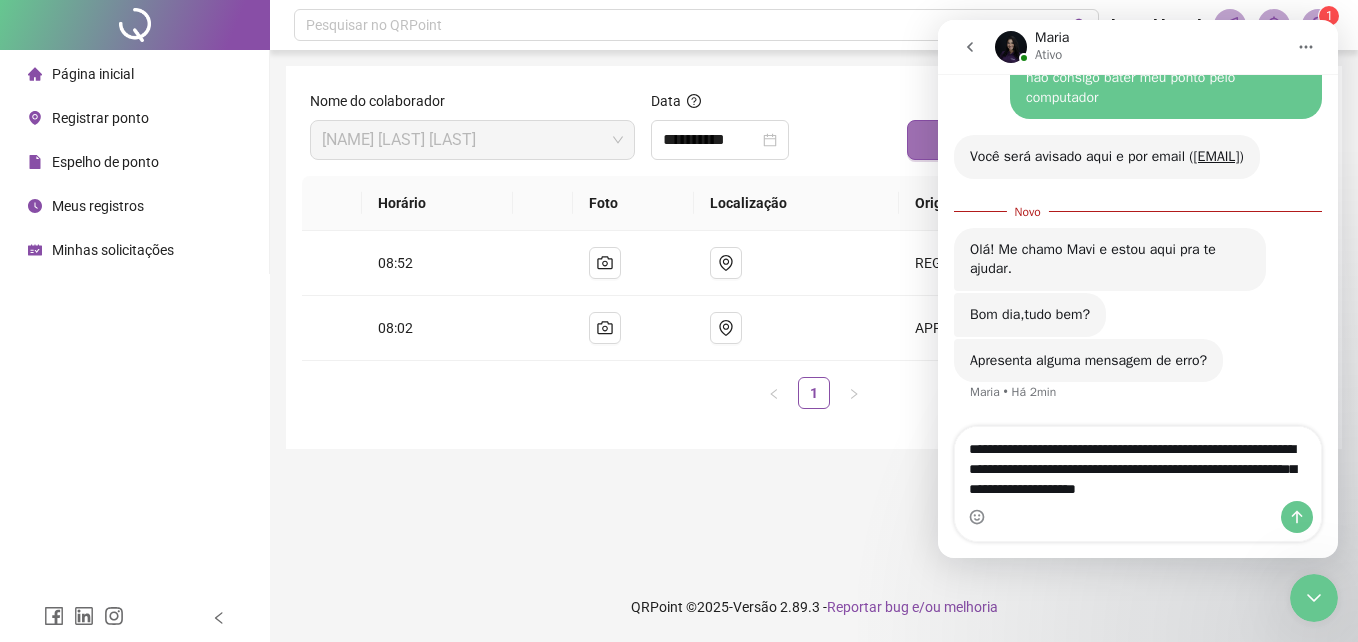 type on "**********" 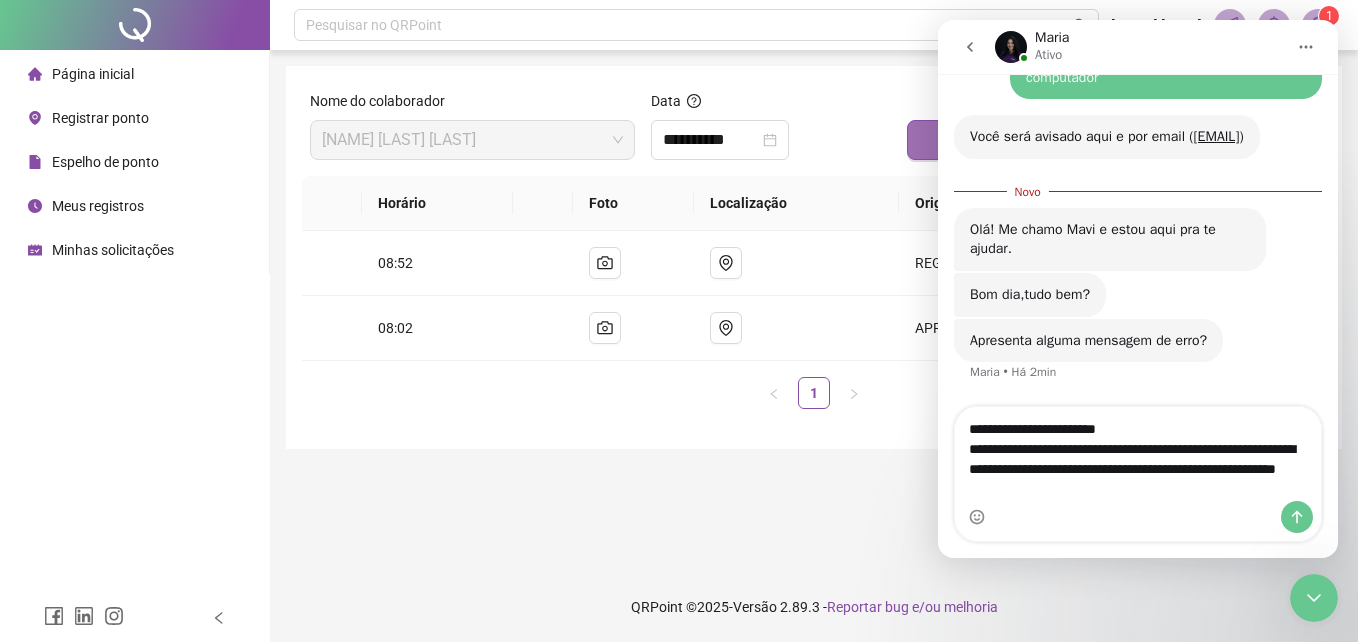 scroll, scrollTop: 116, scrollLeft: 0, axis: vertical 